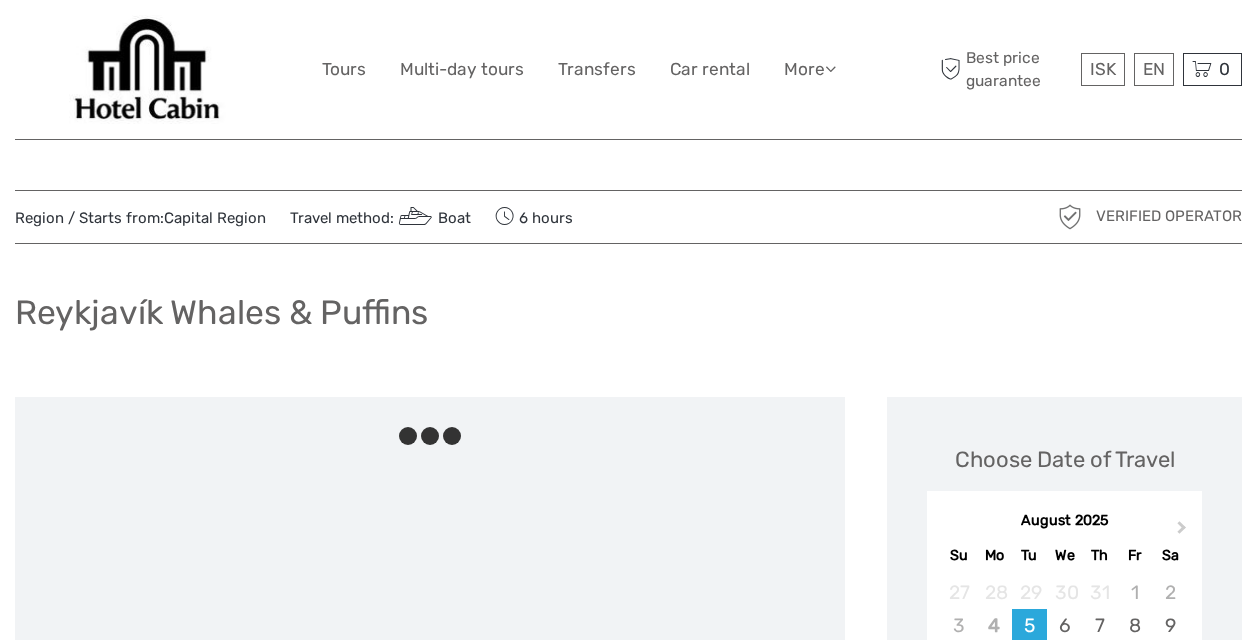 scroll, scrollTop: 0, scrollLeft: 0, axis: both 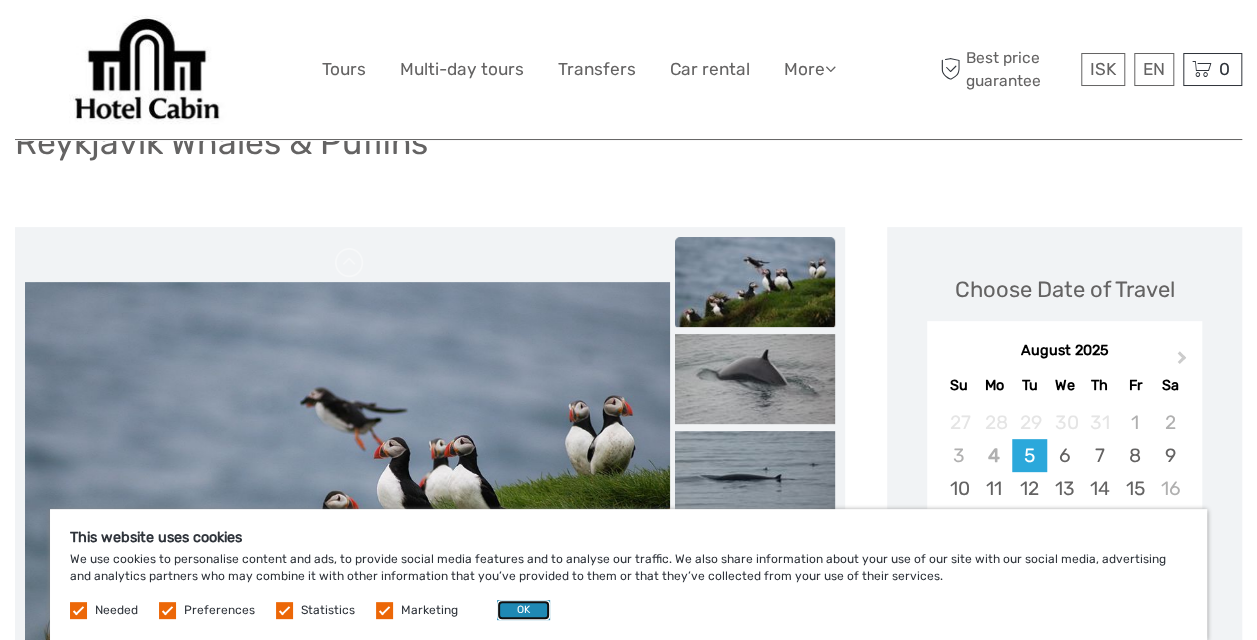 click on "OK" at bounding box center [523, 610] 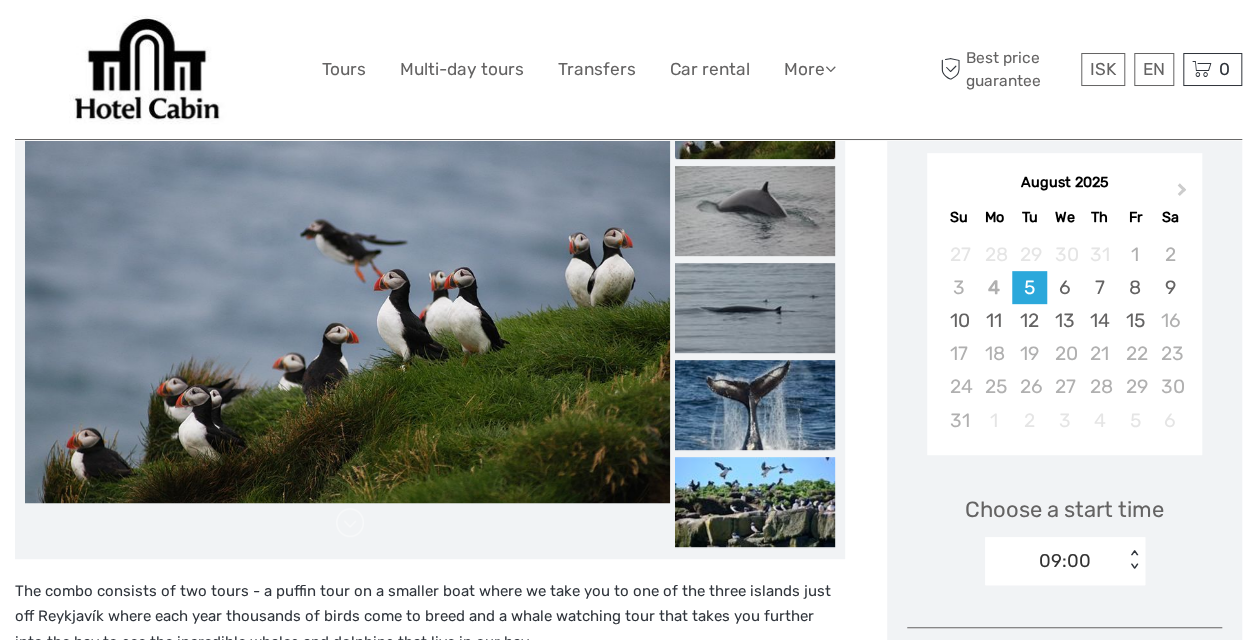 scroll, scrollTop: 343, scrollLeft: 0, axis: vertical 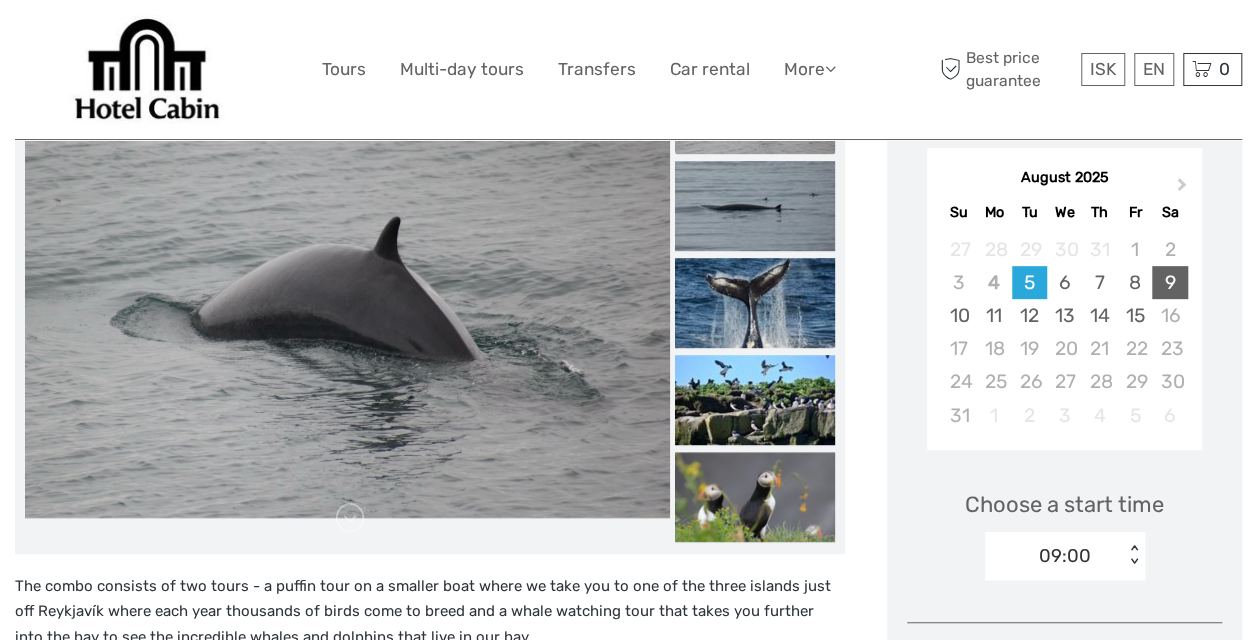 click on "9" at bounding box center (1169, 282) 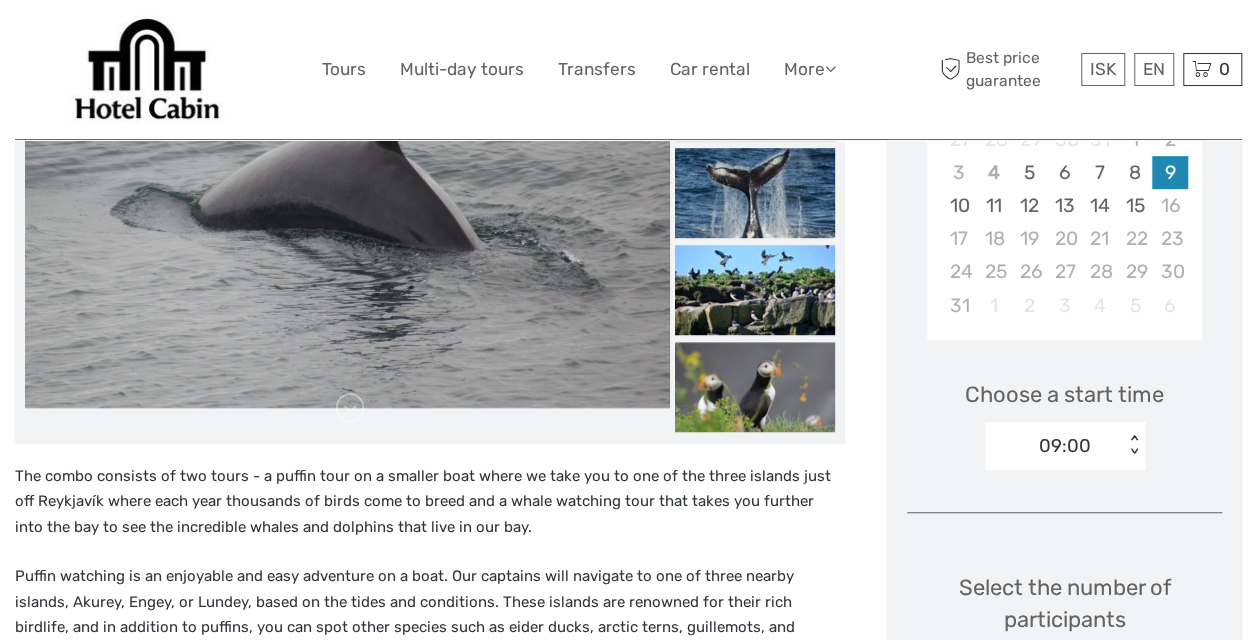 scroll, scrollTop: 465, scrollLeft: 0, axis: vertical 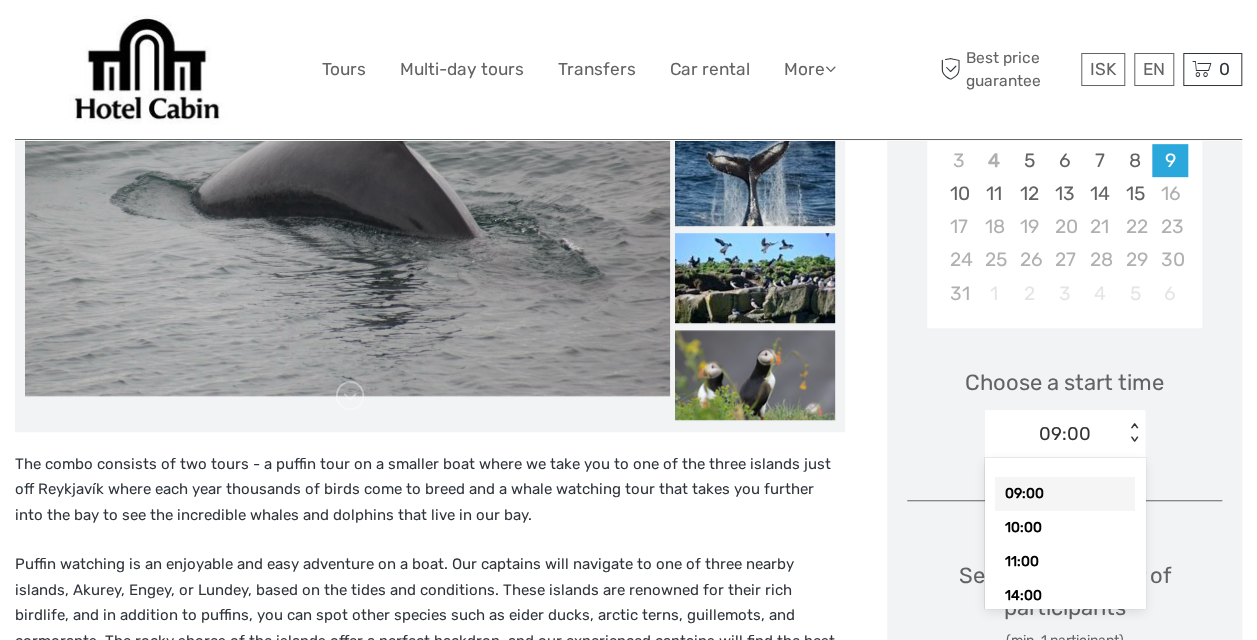 click on "10:00" at bounding box center (1065, 528) 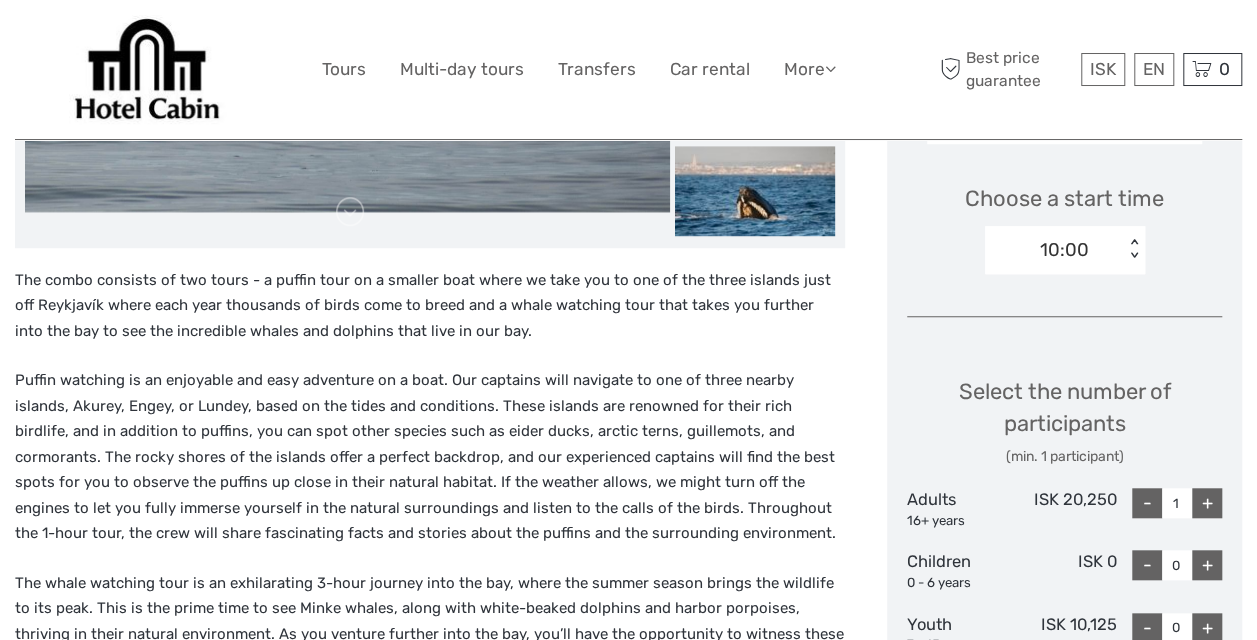 scroll, scrollTop: 718, scrollLeft: 0, axis: vertical 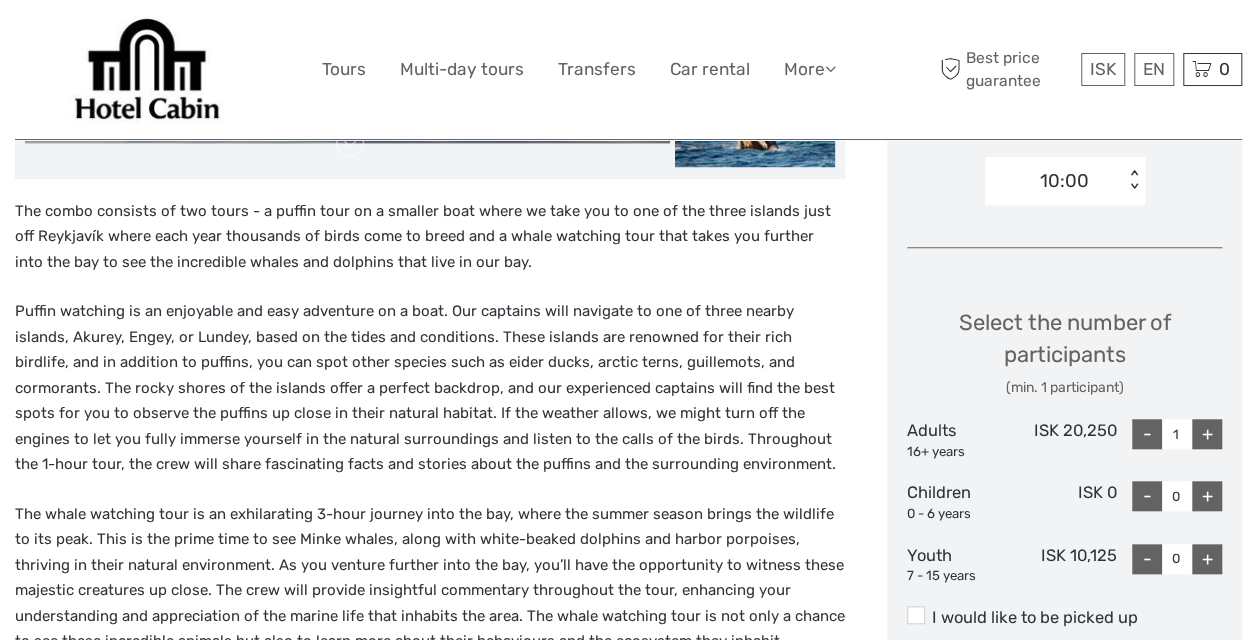 click on "+" at bounding box center (1207, 434) 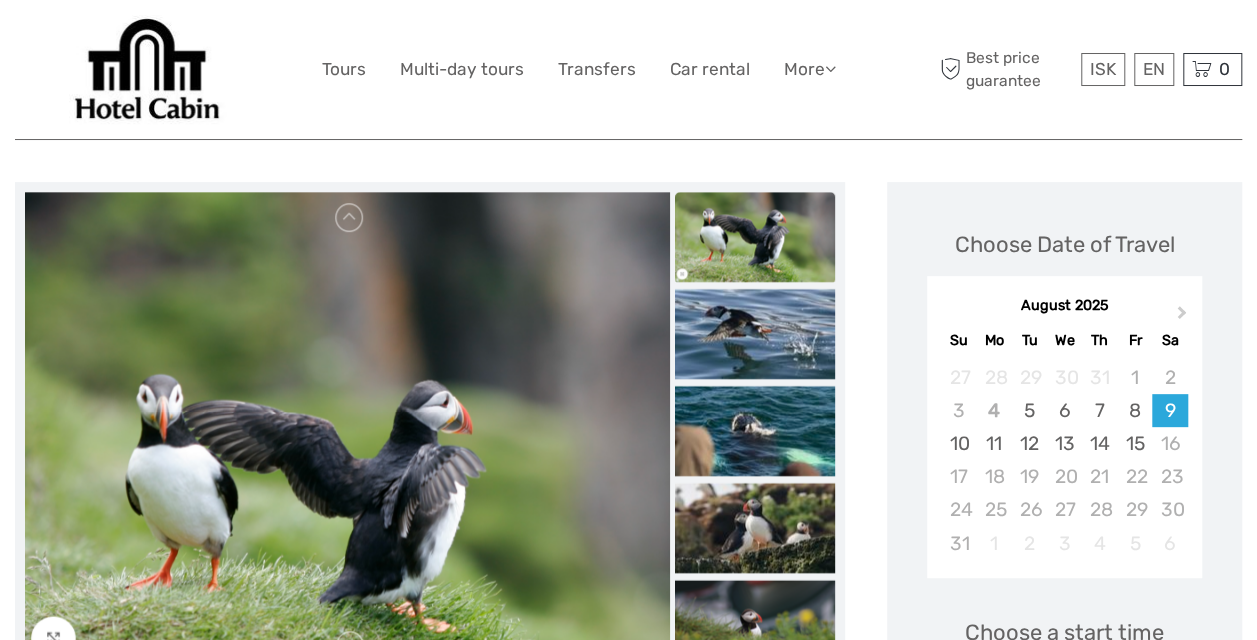 scroll, scrollTop: 232, scrollLeft: 0, axis: vertical 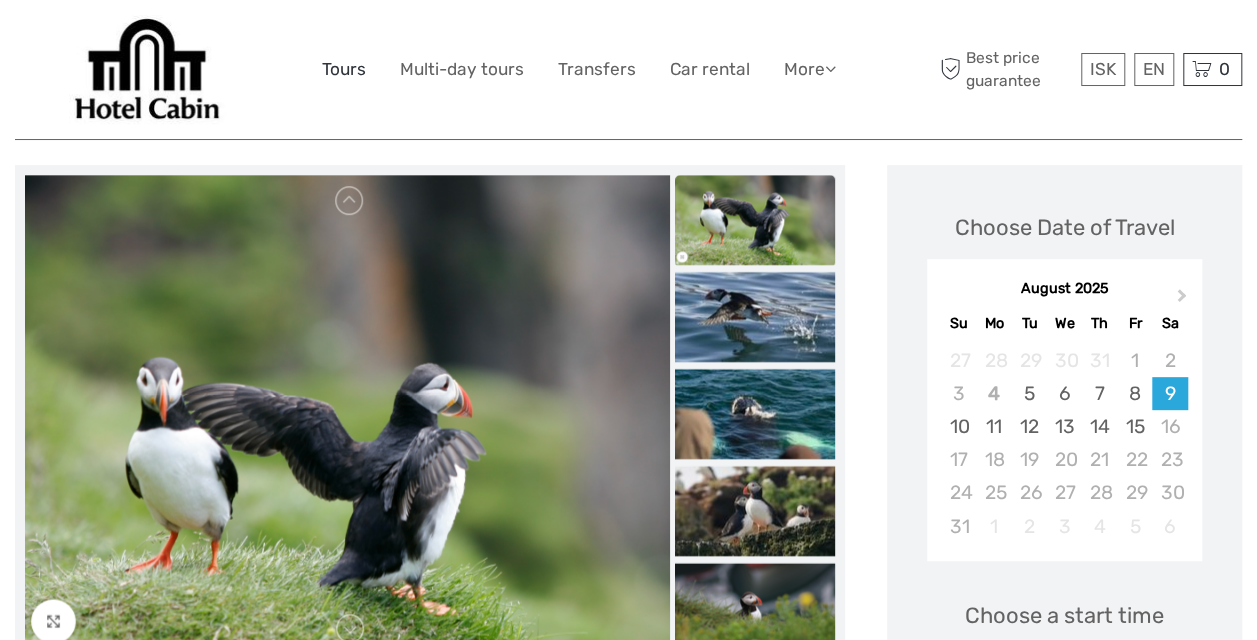 click on "Tours" at bounding box center [344, 69] 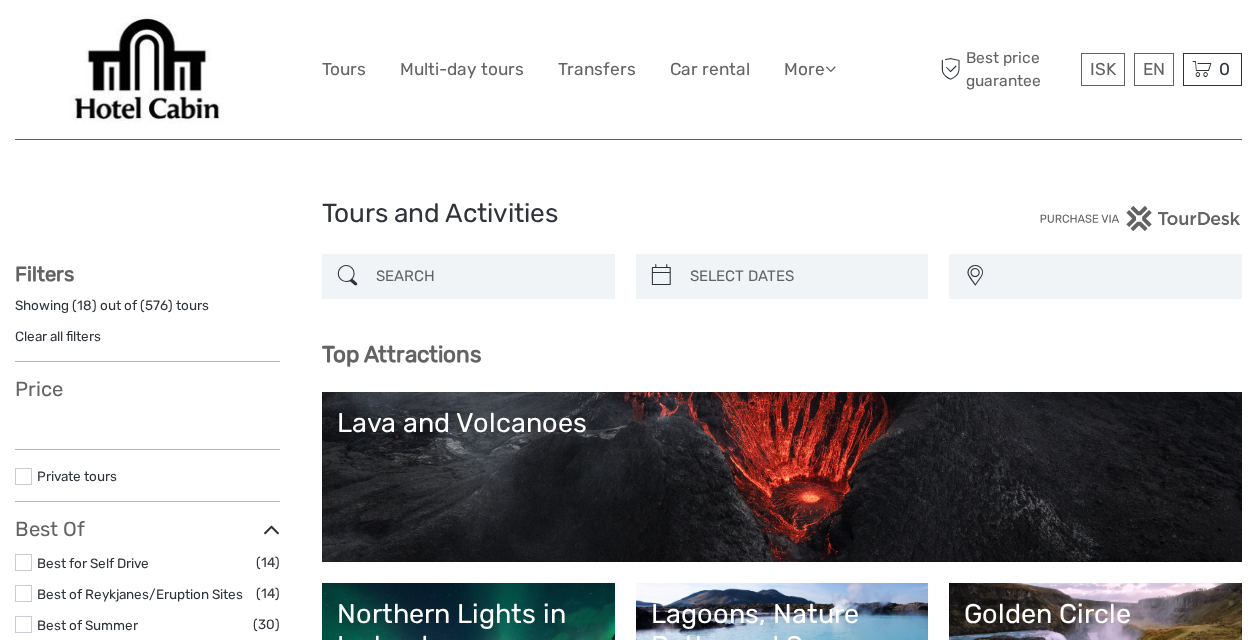 select 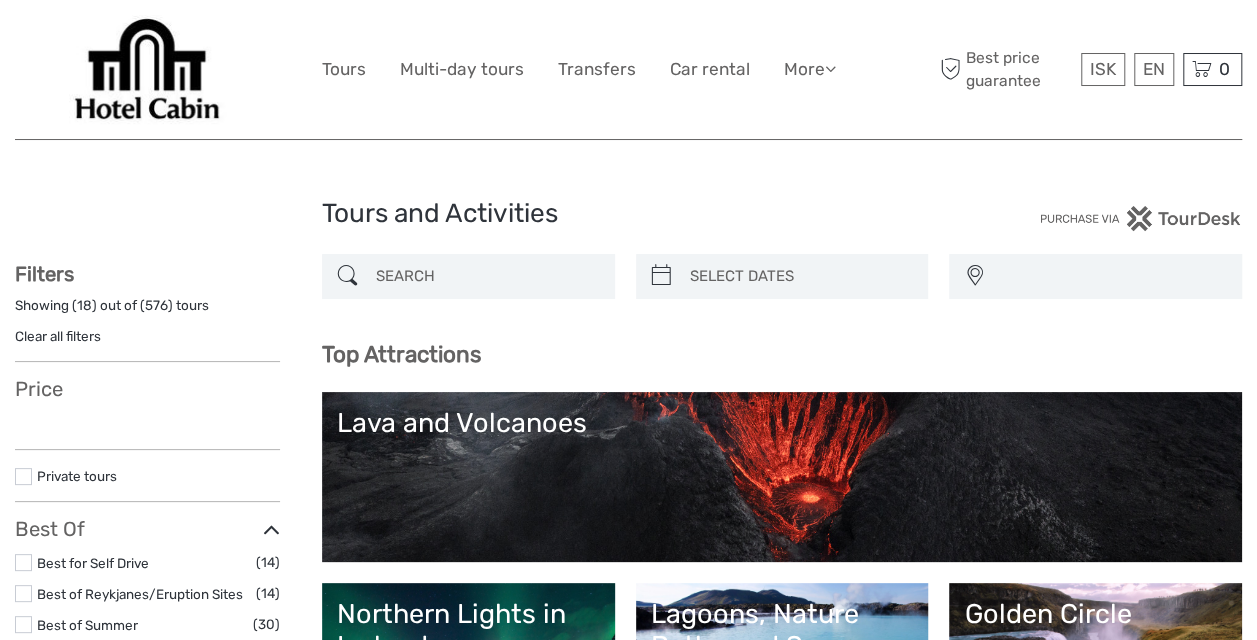 scroll, scrollTop: 0, scrollLeft: 0, axis: both 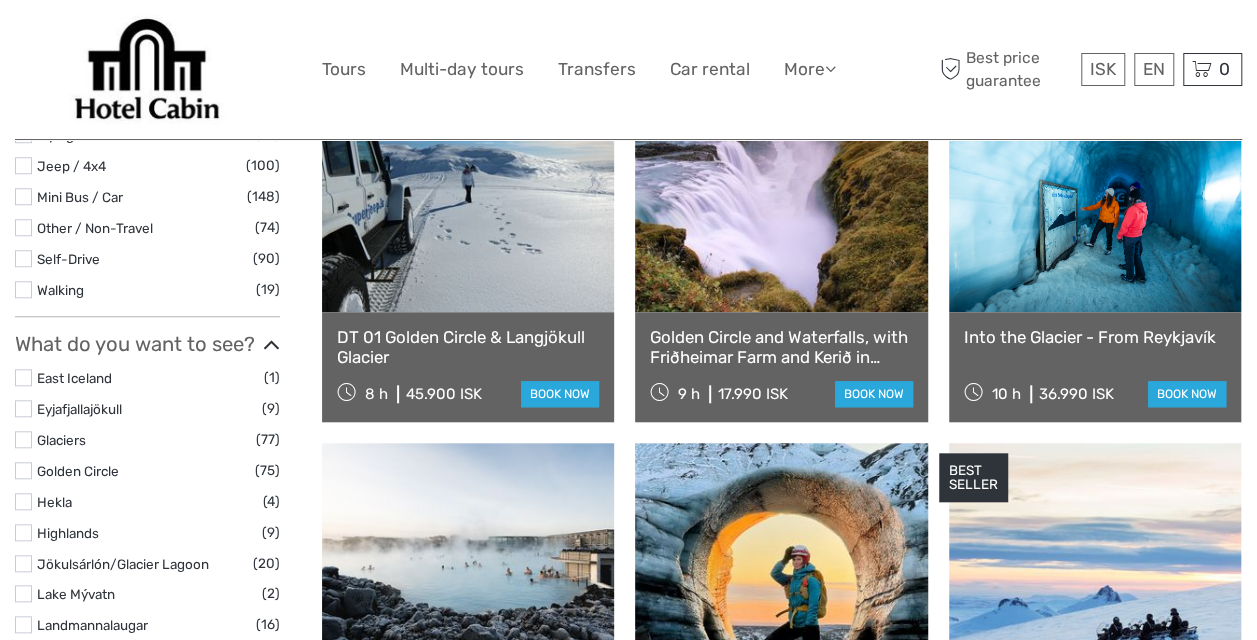 click on "Golden Circle and Waterfalls, with Friðheimar Farm and Kerið in small group" at bounding box center (781, 347) 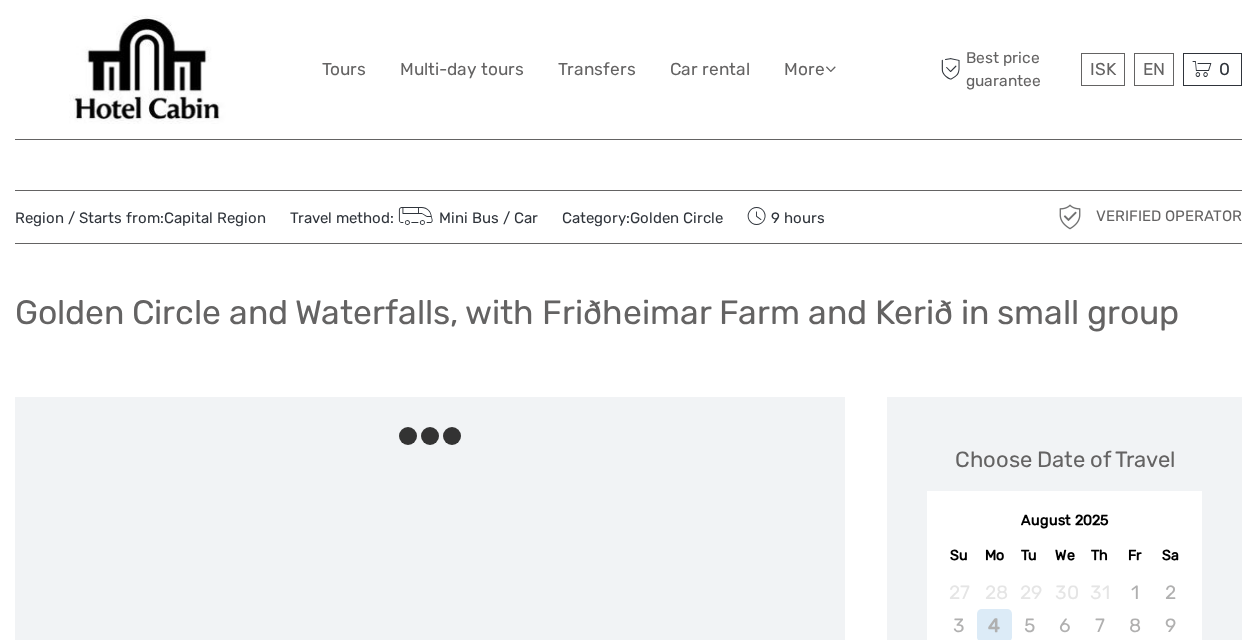 scroll, scrollTop: 0, scrollLeft: 0, axis: both 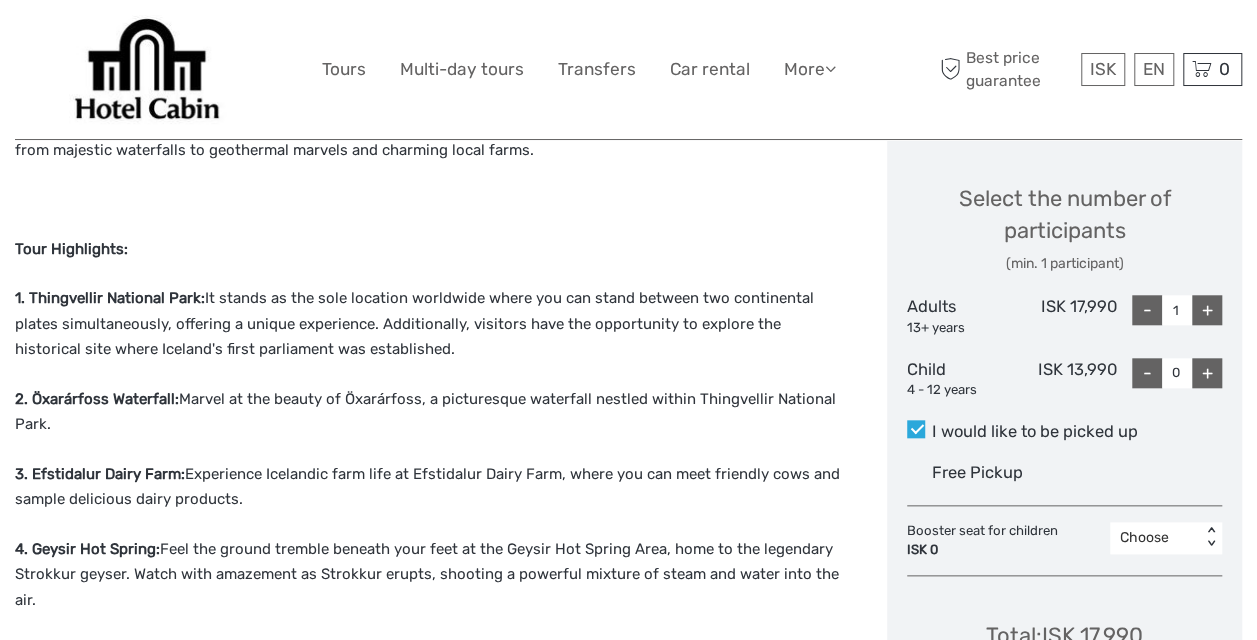 click on "Free Pickup" at bounding box center [977, 472] 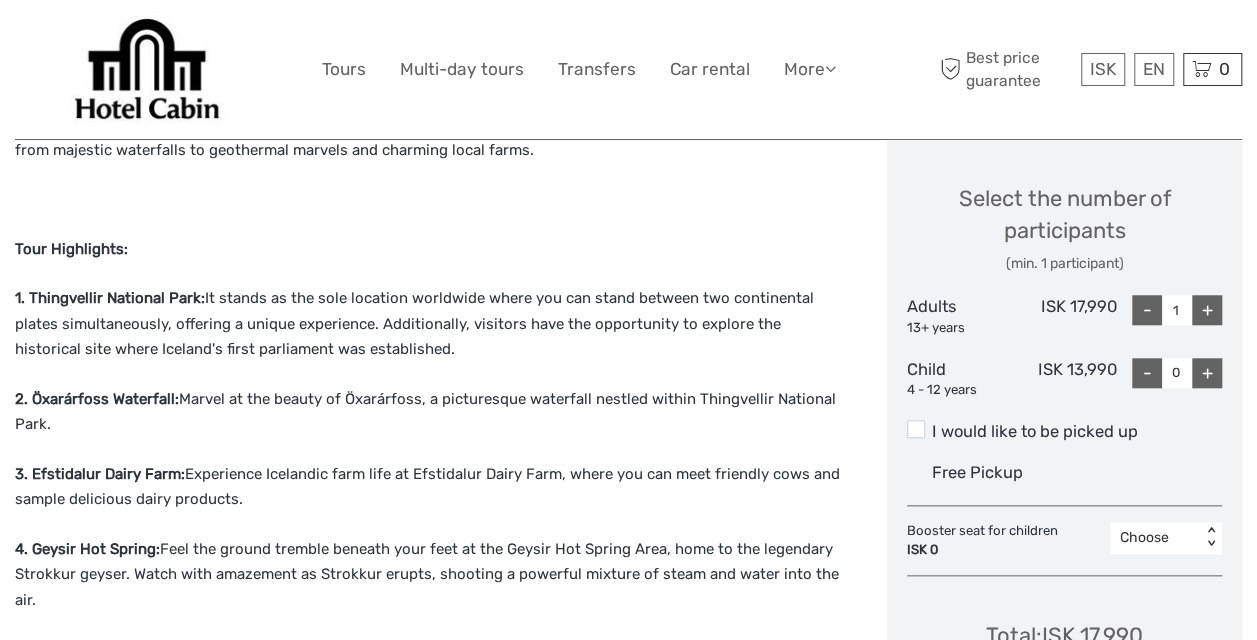click on "I would like to be picked up" at bounding box center [1064, 432] 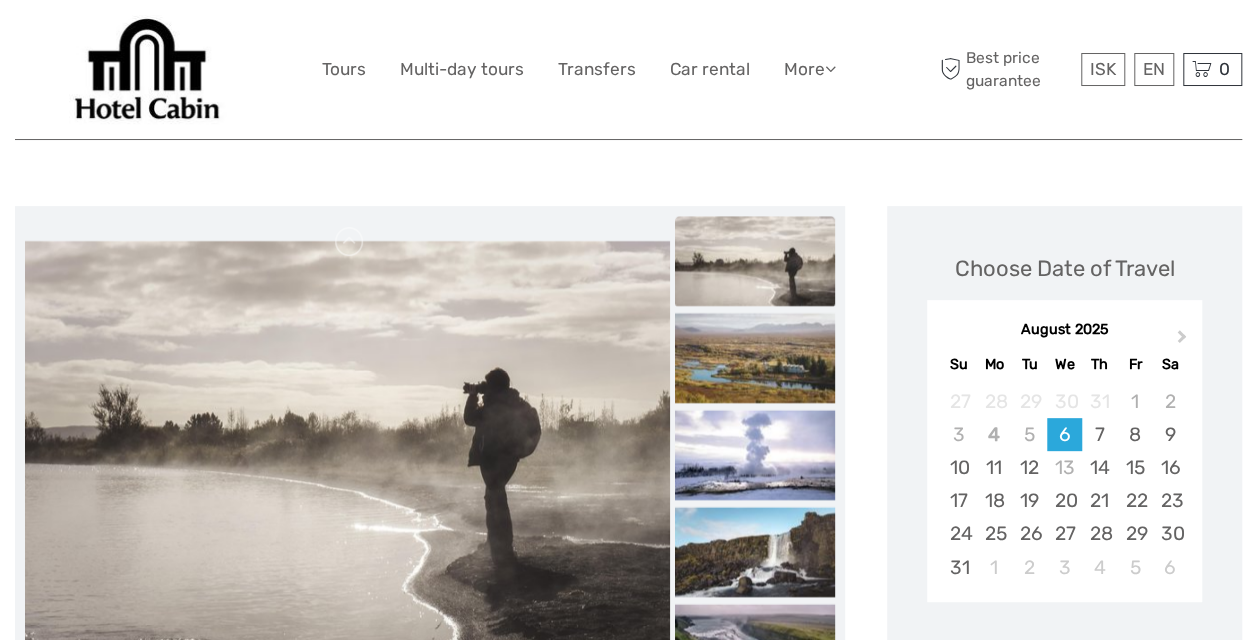 scroll, scrollTop: 190, scrollLeft: 0, axis: vertical 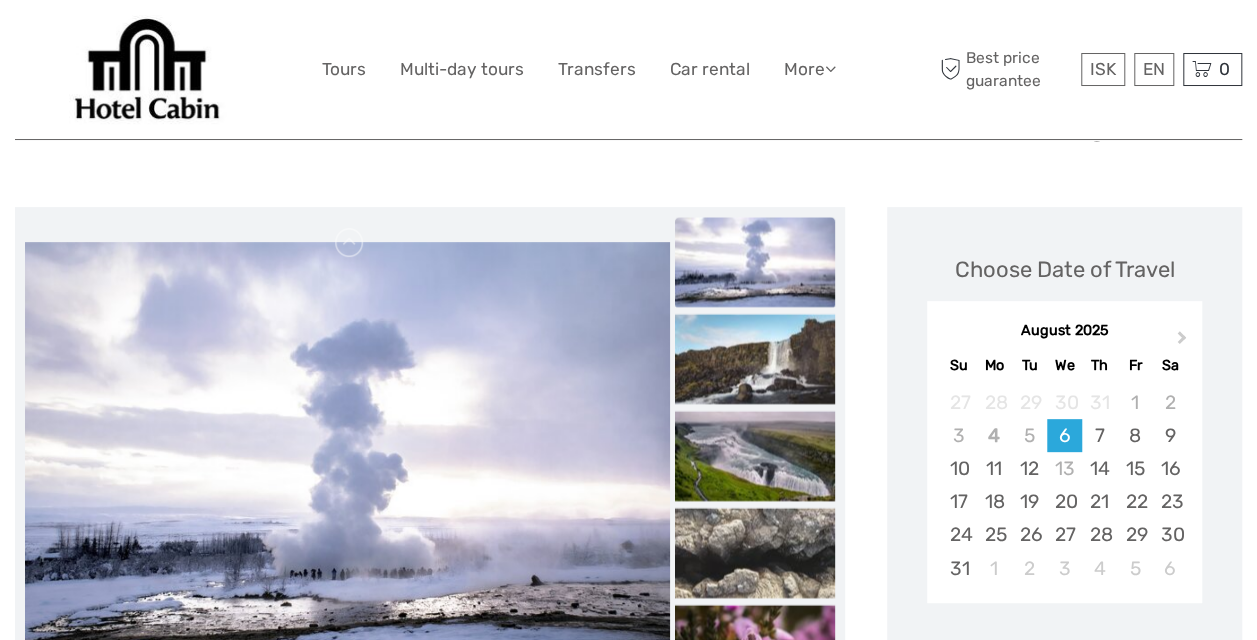 click at bounding box center [350, 243] 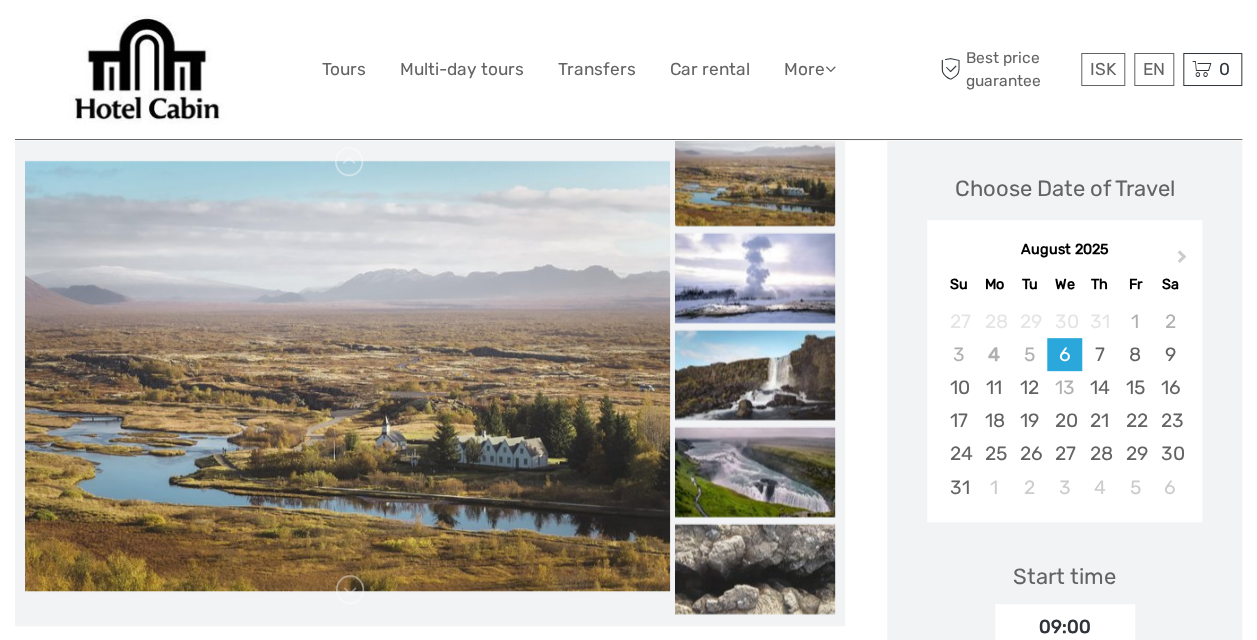 scroll, scrollTop: 294, scrollLeft: 0, axis: vertical 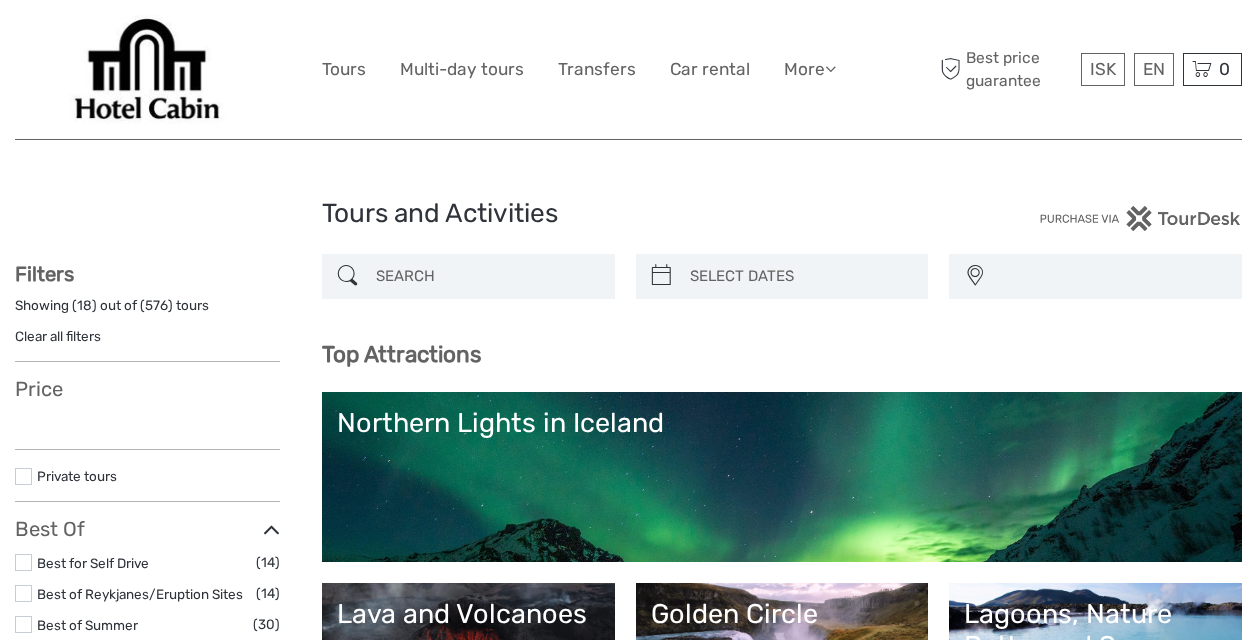 select 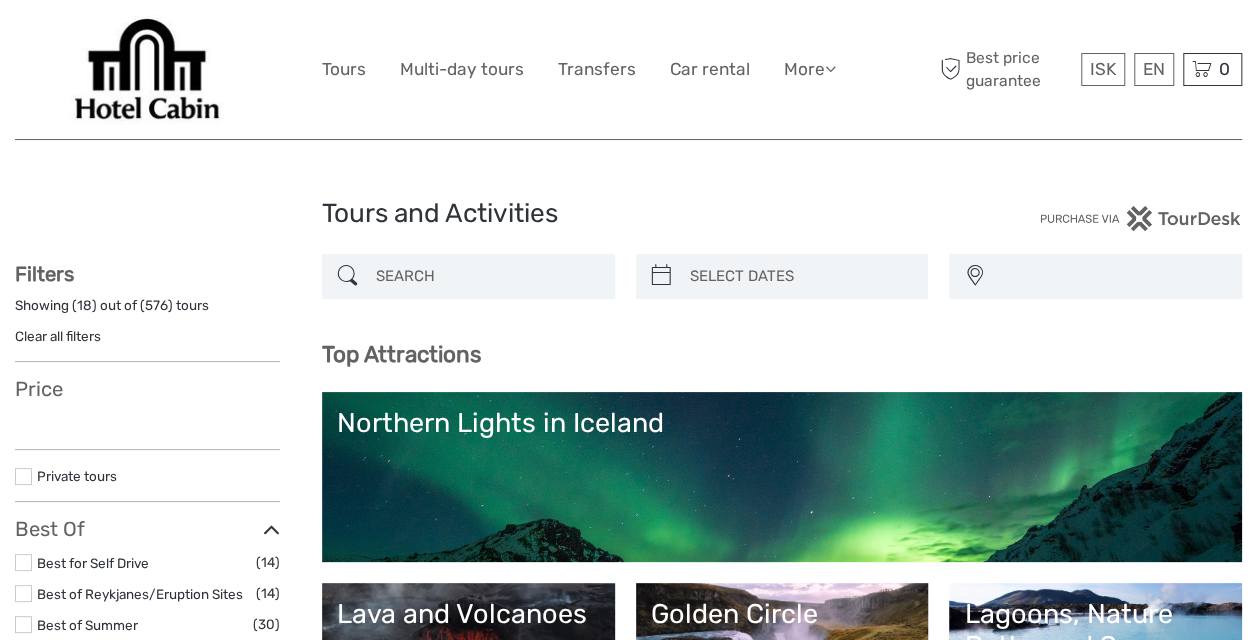 select 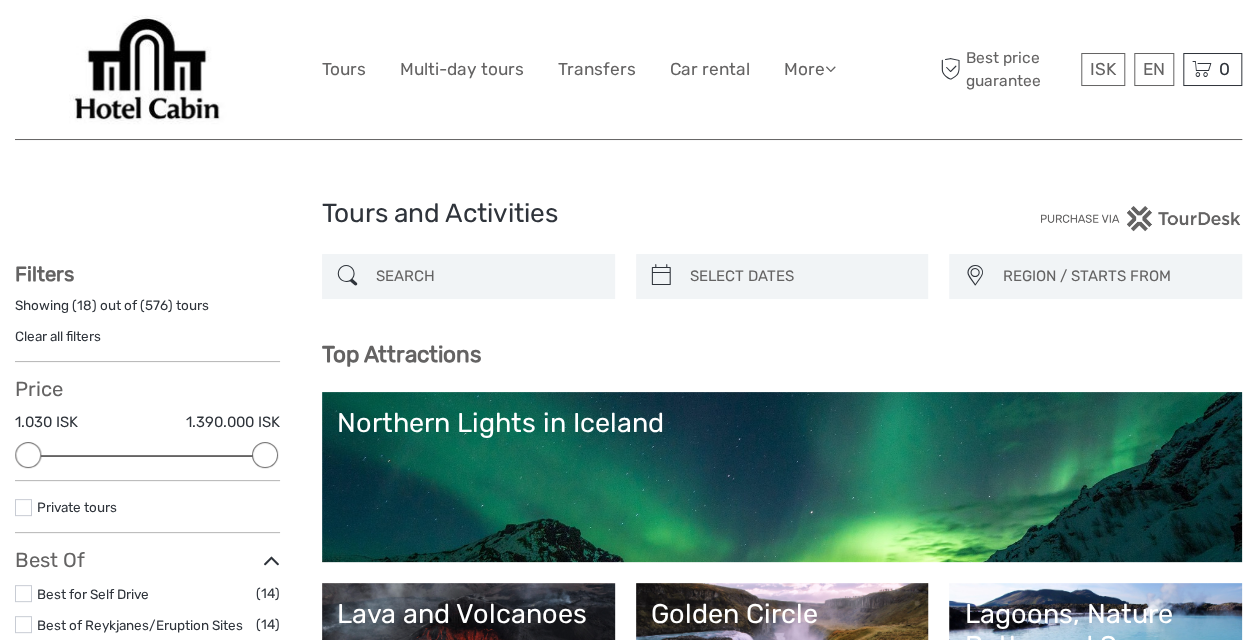scroll, scrollTop: 0, scrollLeft: 0, axis: both 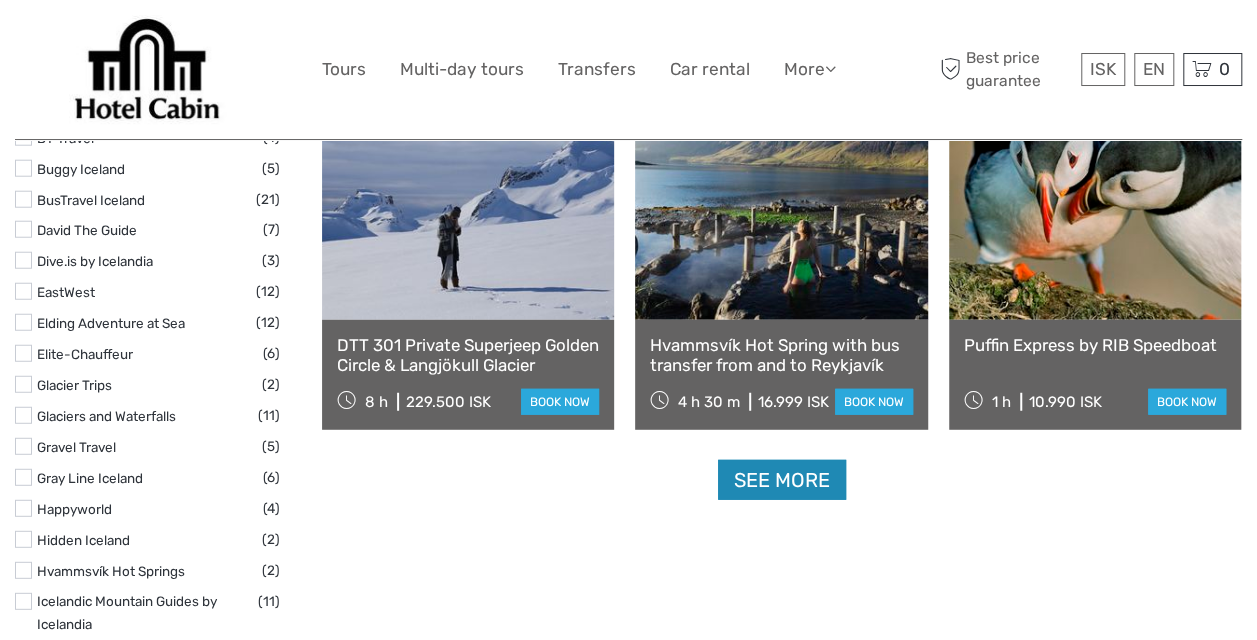 click on "See more" at bounding box center (782, 480) 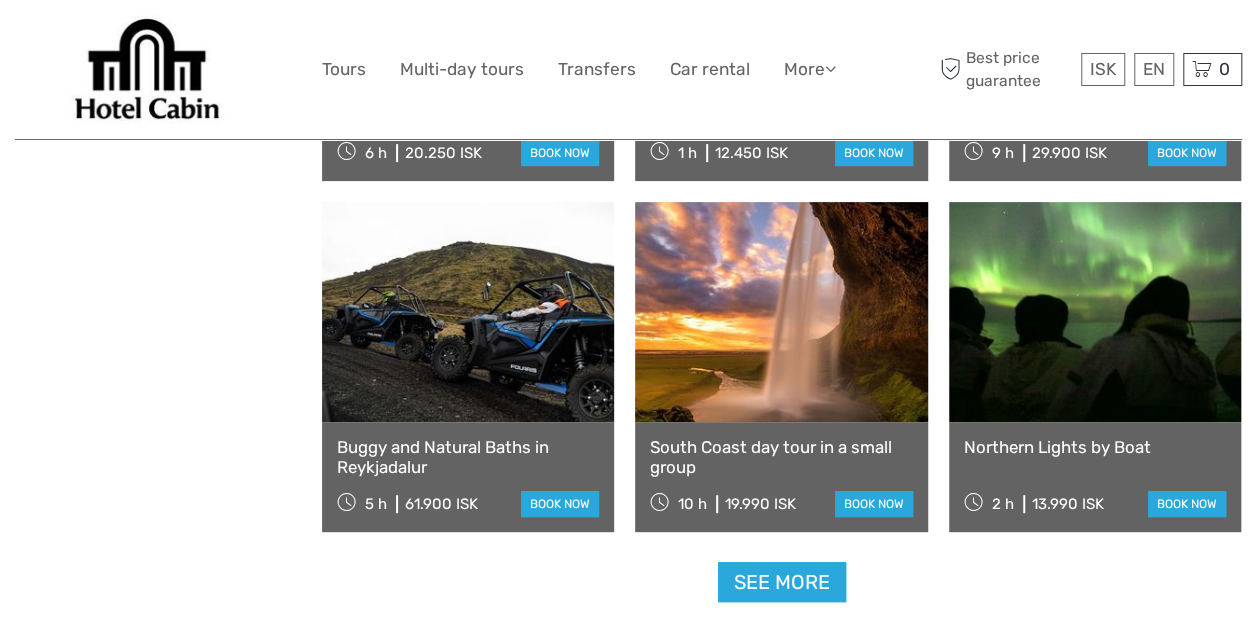 scroll, scrollTop: 4040, scrollLeft: 0, axis: vertical 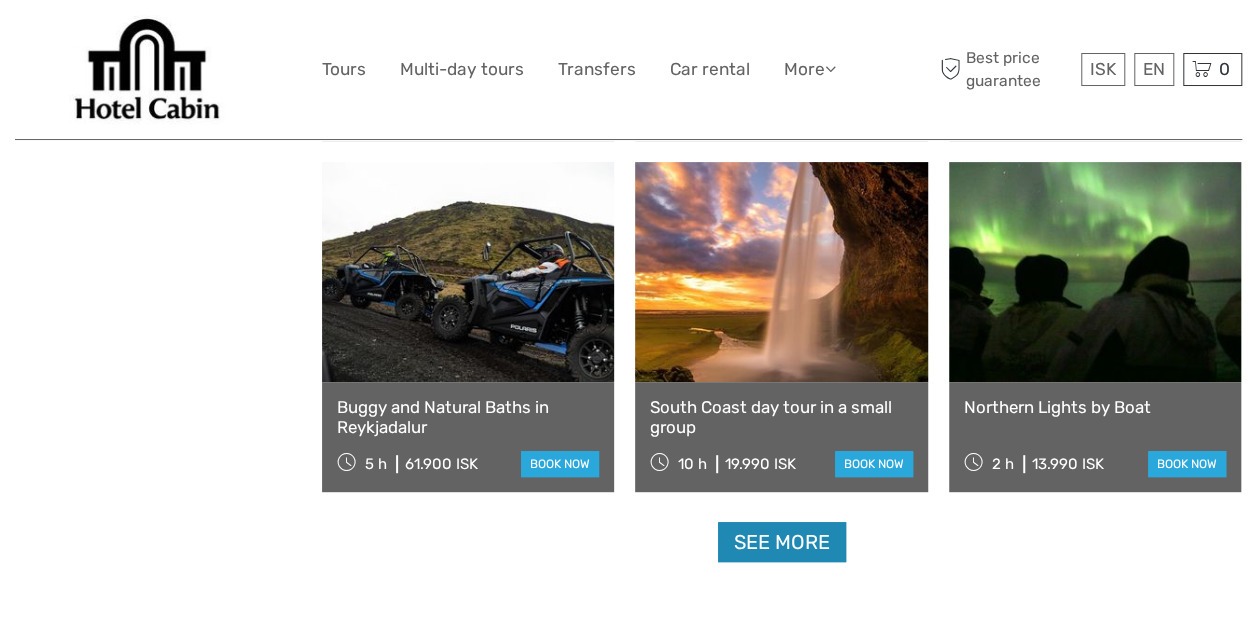 click on "See more" at bounding box center [782, 542] 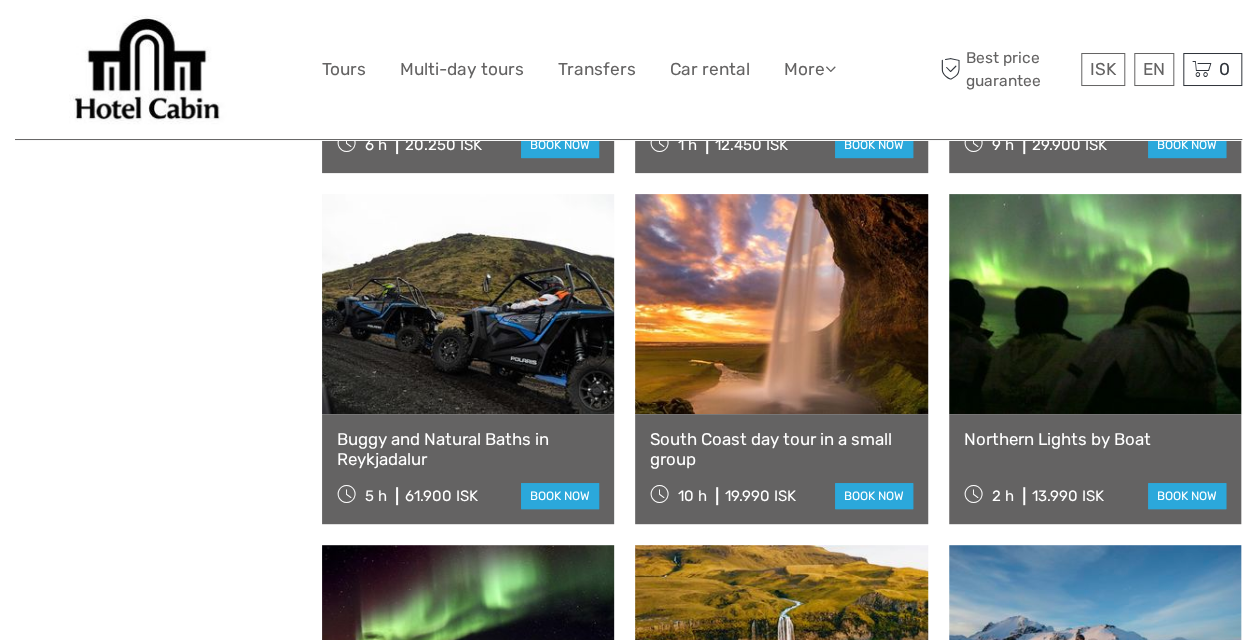 scroll, scrollTop: 3960, scrollLeft: 0, axis: vertical 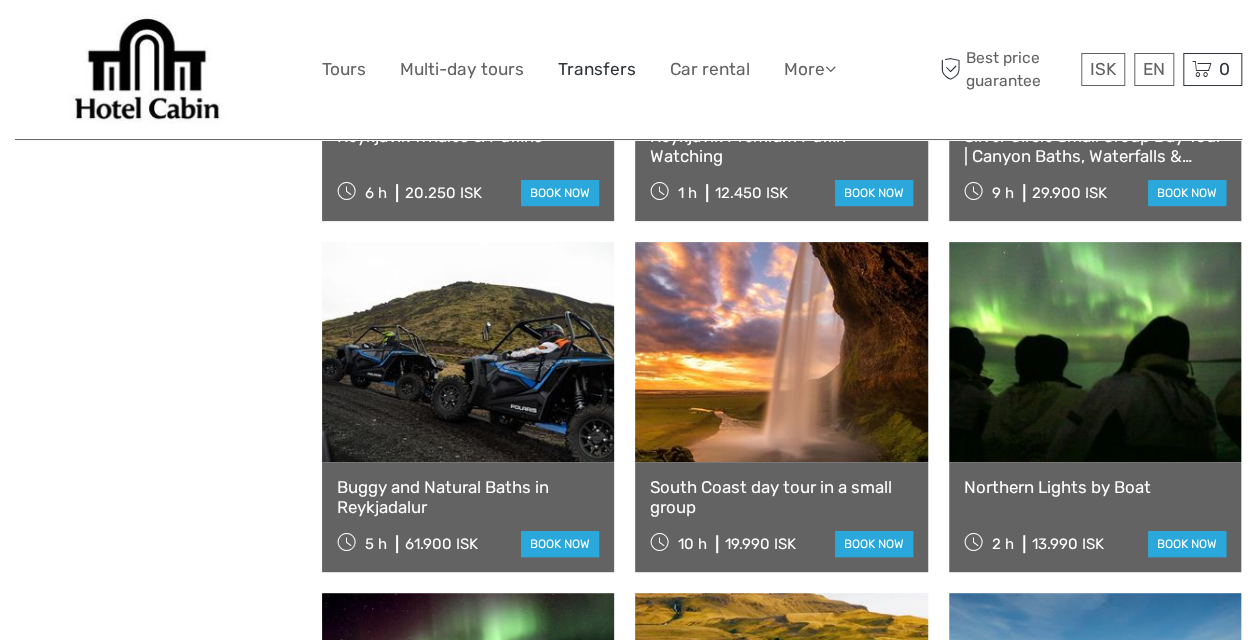 click on "Transfers" at bounding box center [597, 69] 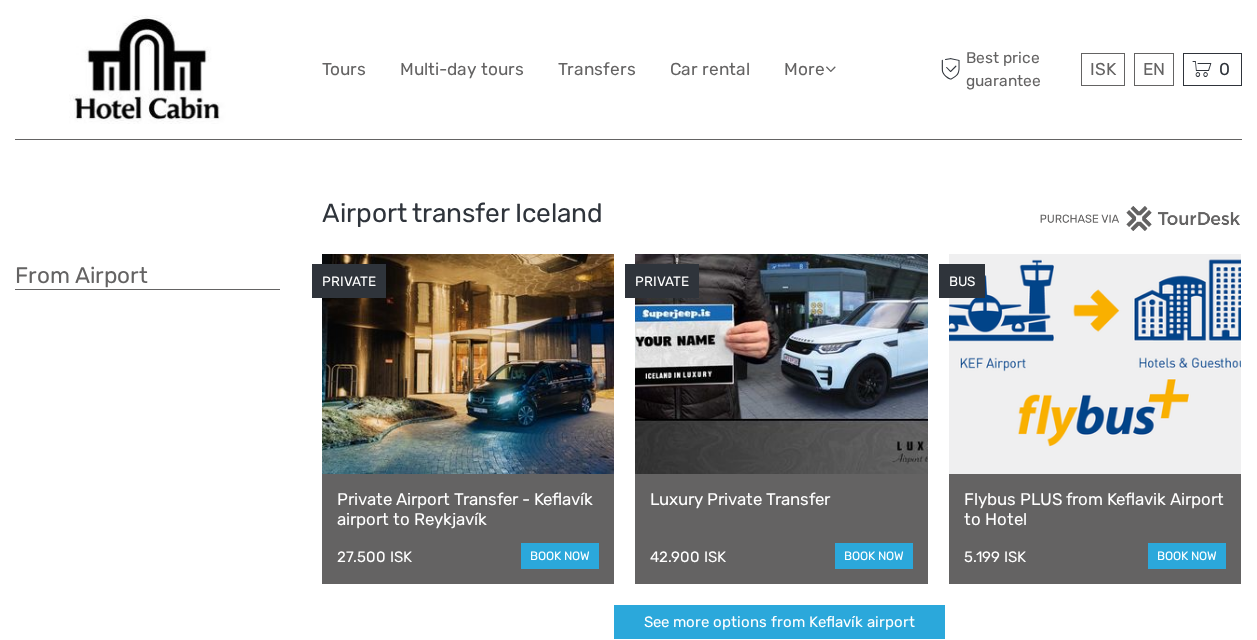 scroll, scrollTop: 0, scrollLeft: 0, axis: both 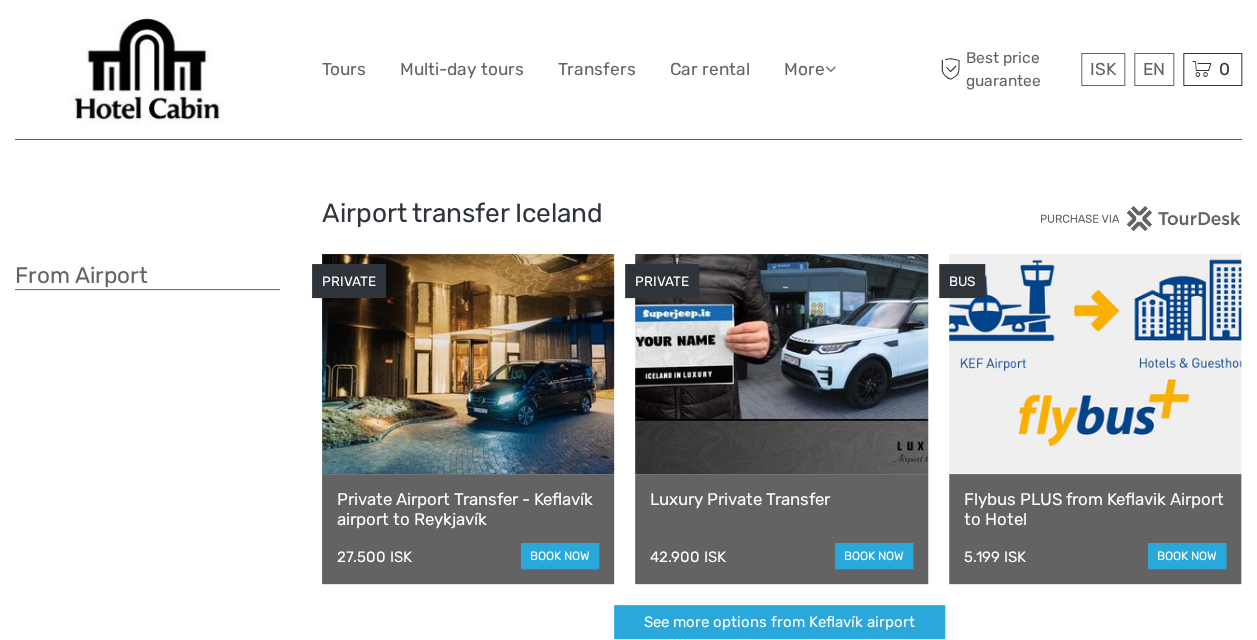 click on "Flybus PLUS from Keflavik Airport to Hotel" at bounding box center [1095, 509] 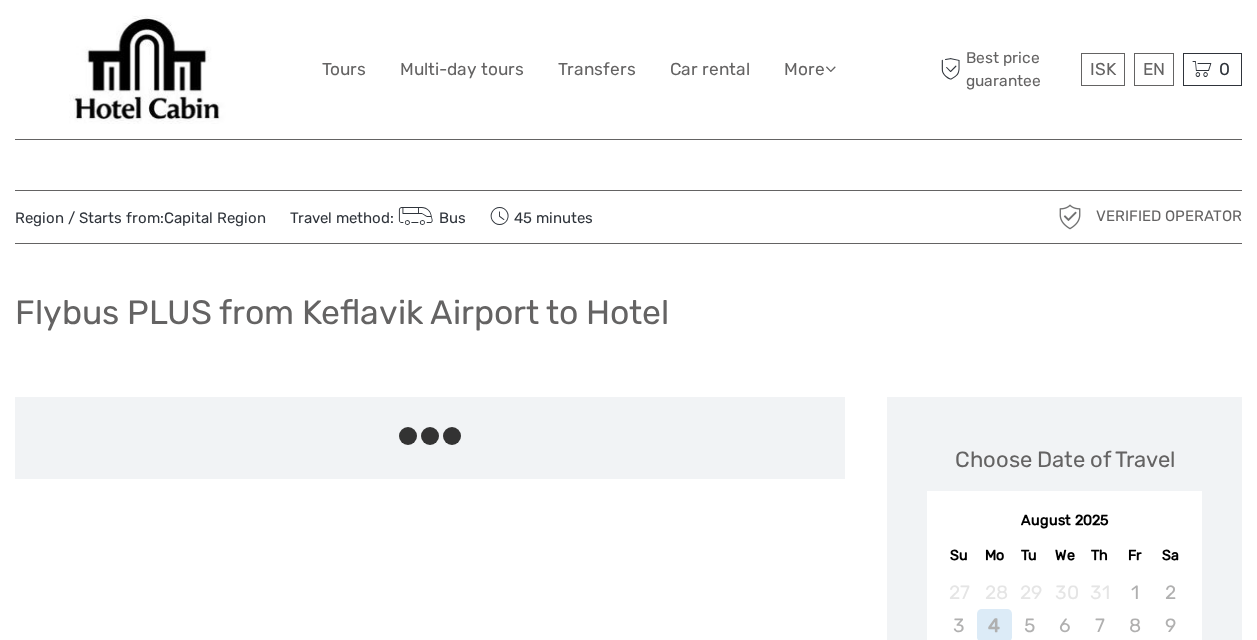scroll, scrollTop: 0, scrollLeft: 0, axis: both 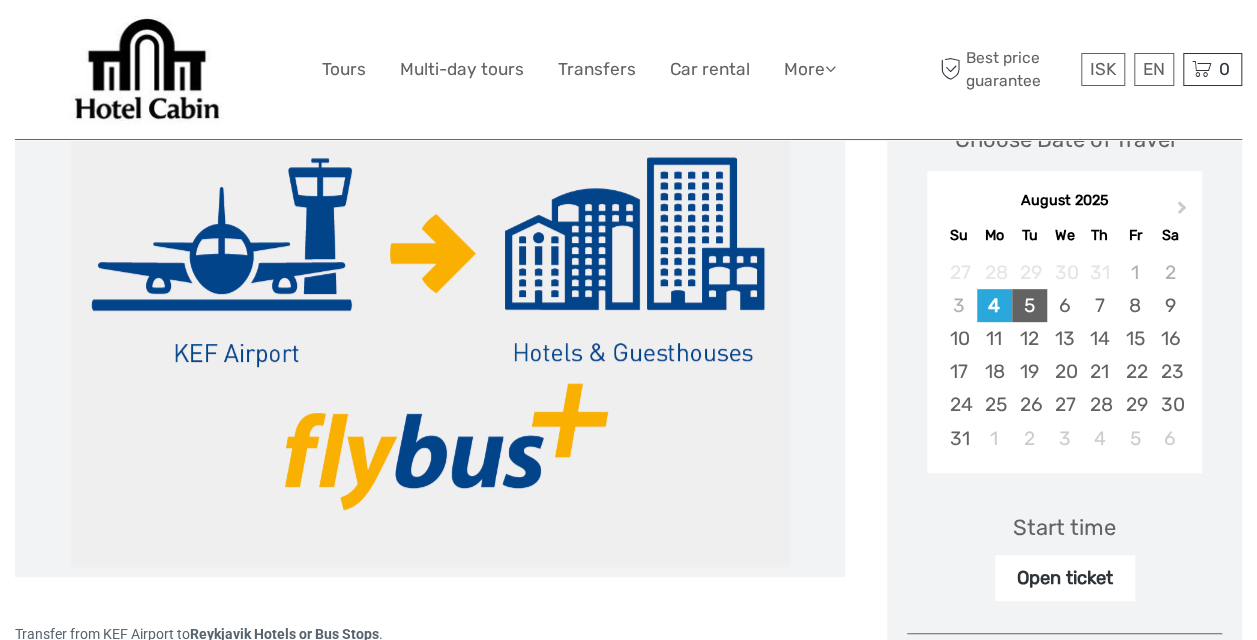 click on "5" at bounding box center (1029, 305) 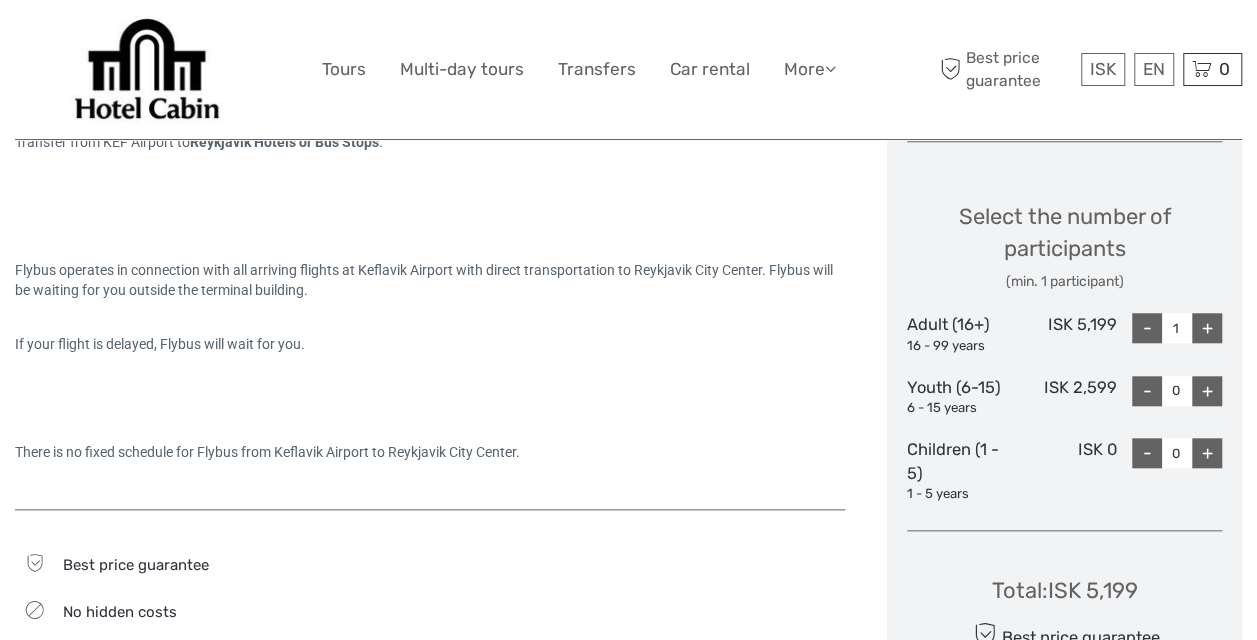 scroll, scrollTop: 820, scrollLeft: 0, axis: vertical 